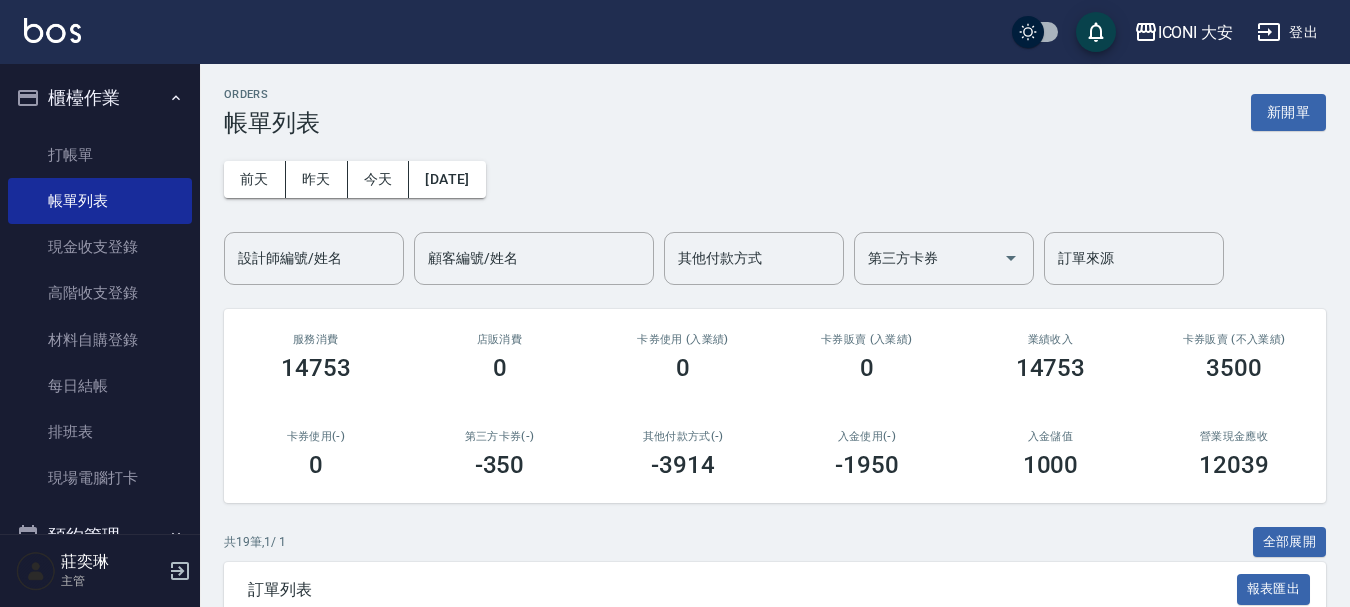 scroll, scrollTop: 0, scrollLeft: 0, axis: both 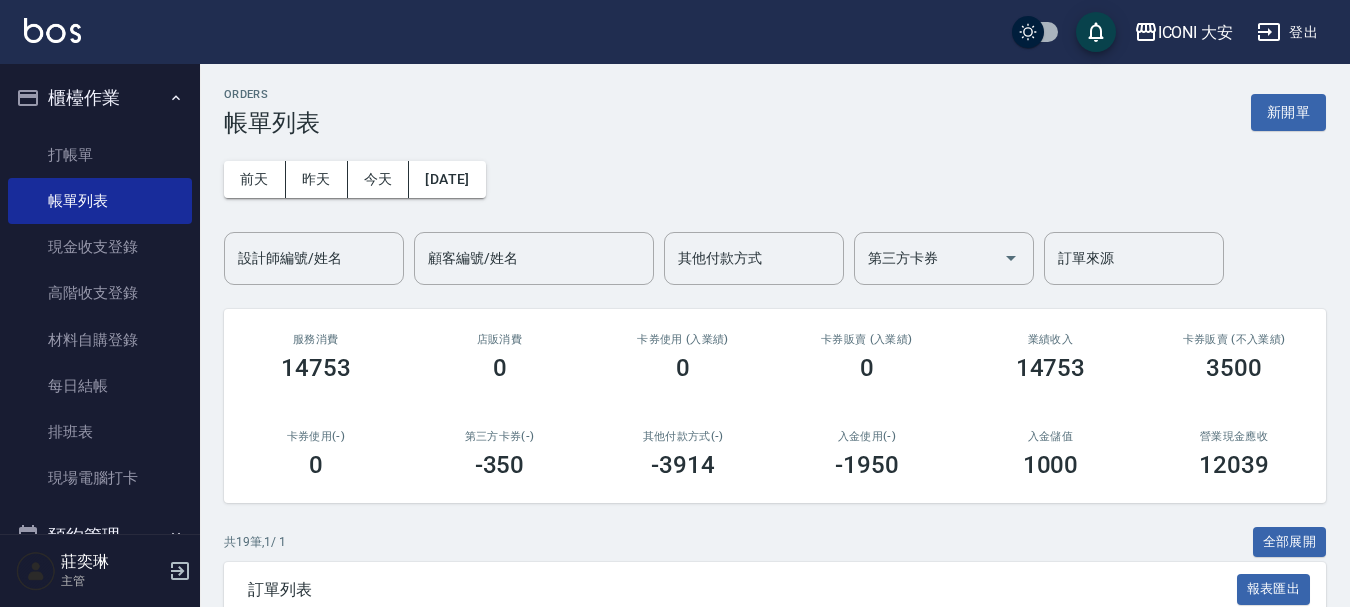 click on "ORDERS 帳單列表 新開單" at bounding box center (775, 112) 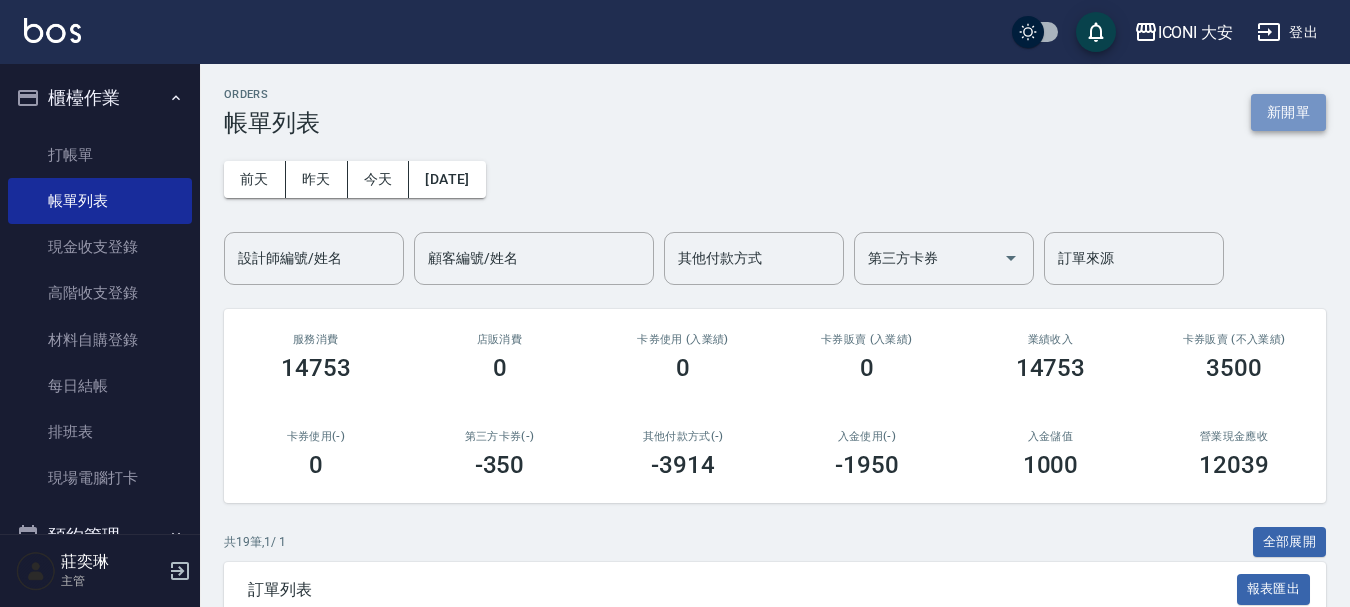 click on "新開單" at bounding box center (1288, 112) 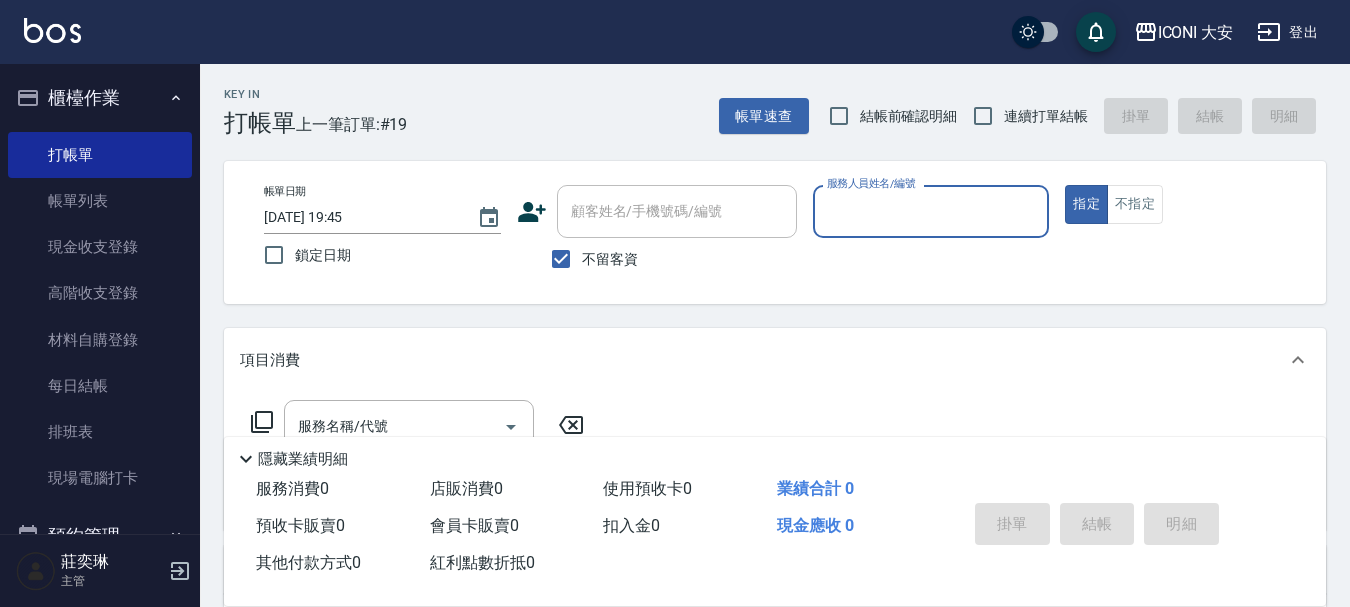 click on "服務人員姓名/編號" at bounding box center (931, 211) 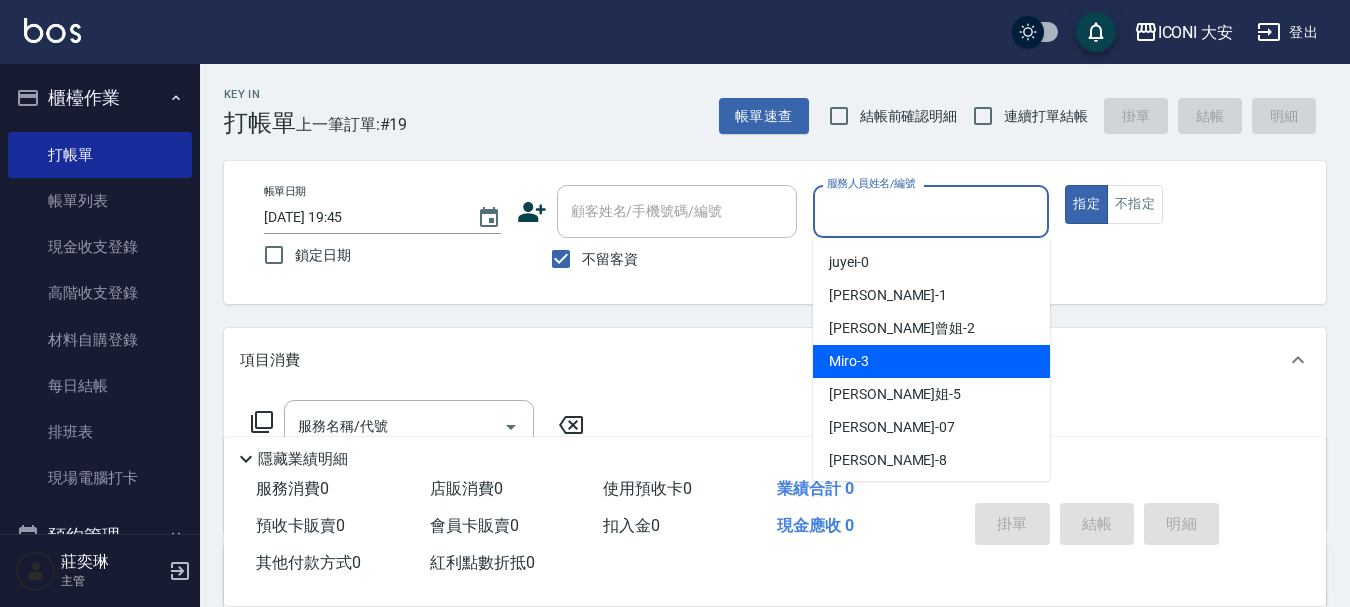 click on "Miro -3" at bounding box center (931, 361) 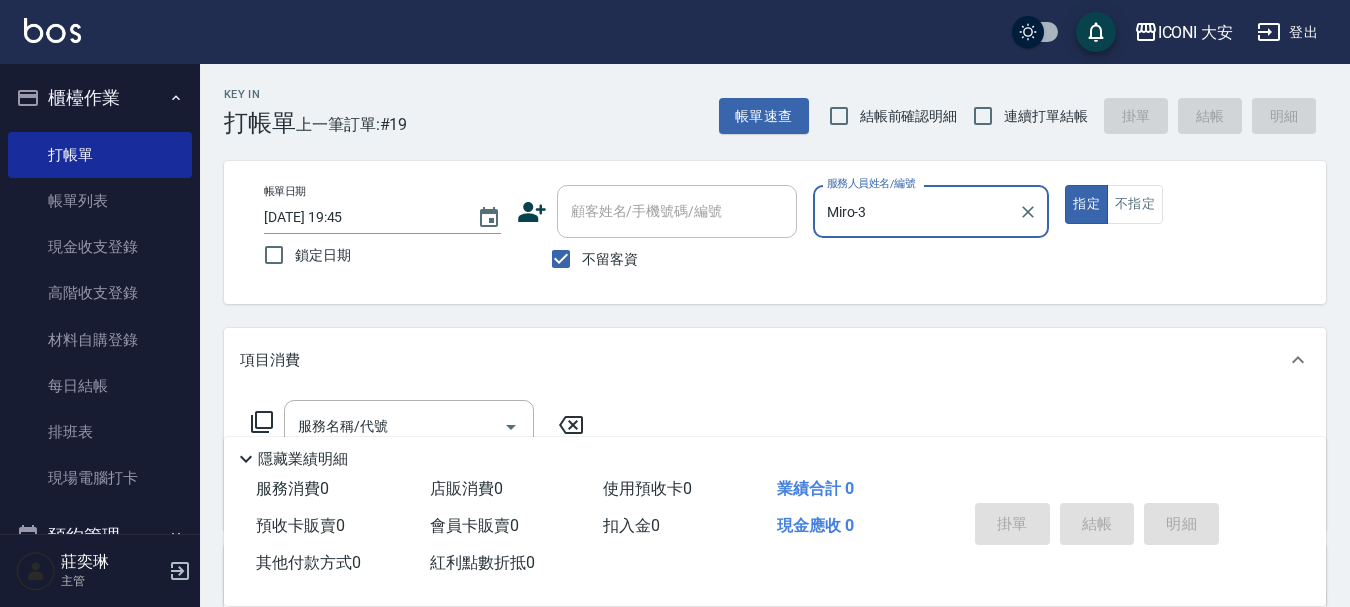 type on "Miro-3" 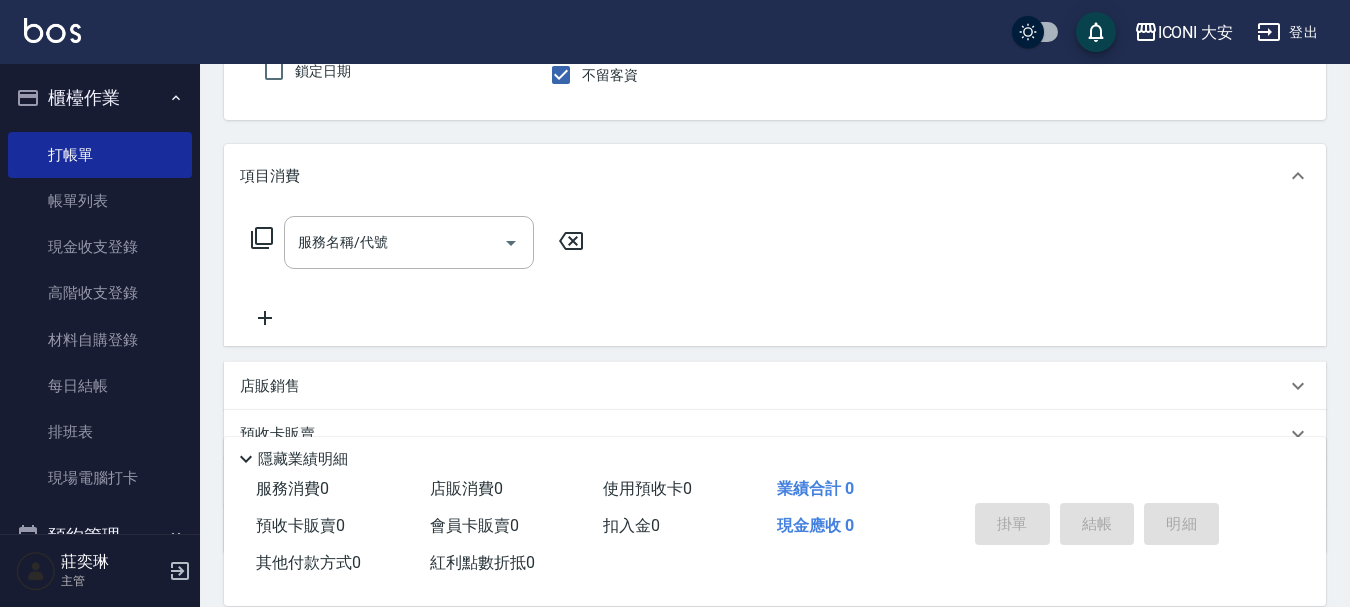 scroll, scrollTop: 200, scrollLeft: 0, axis: vertical 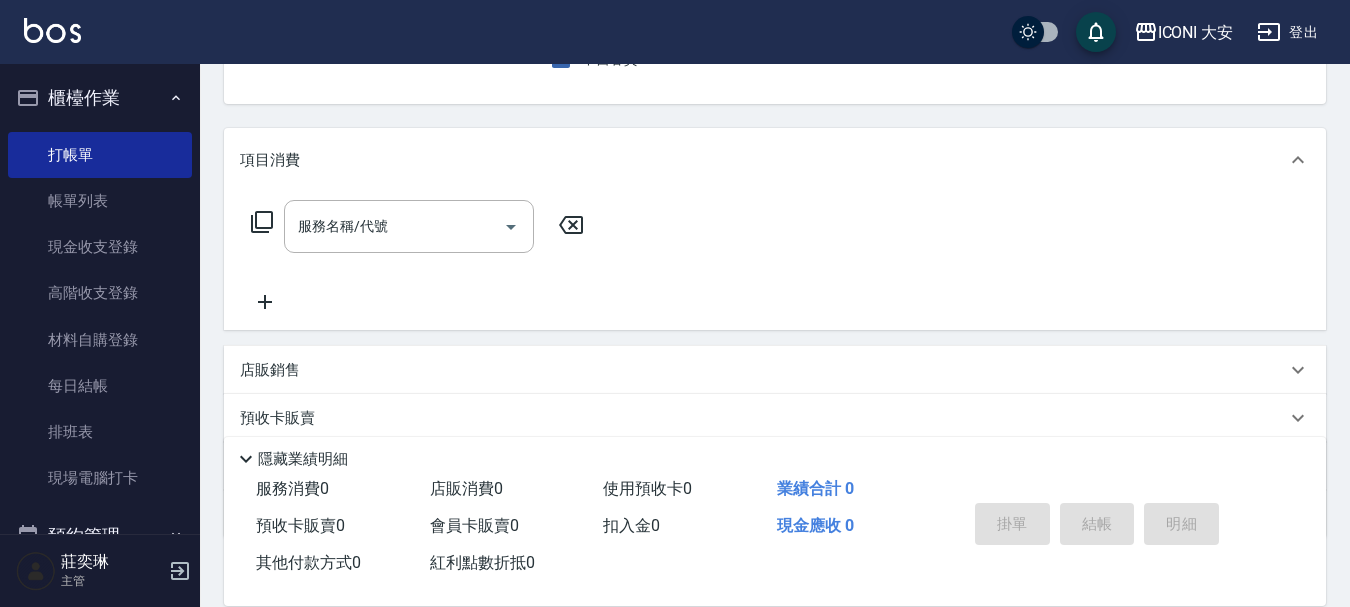 click 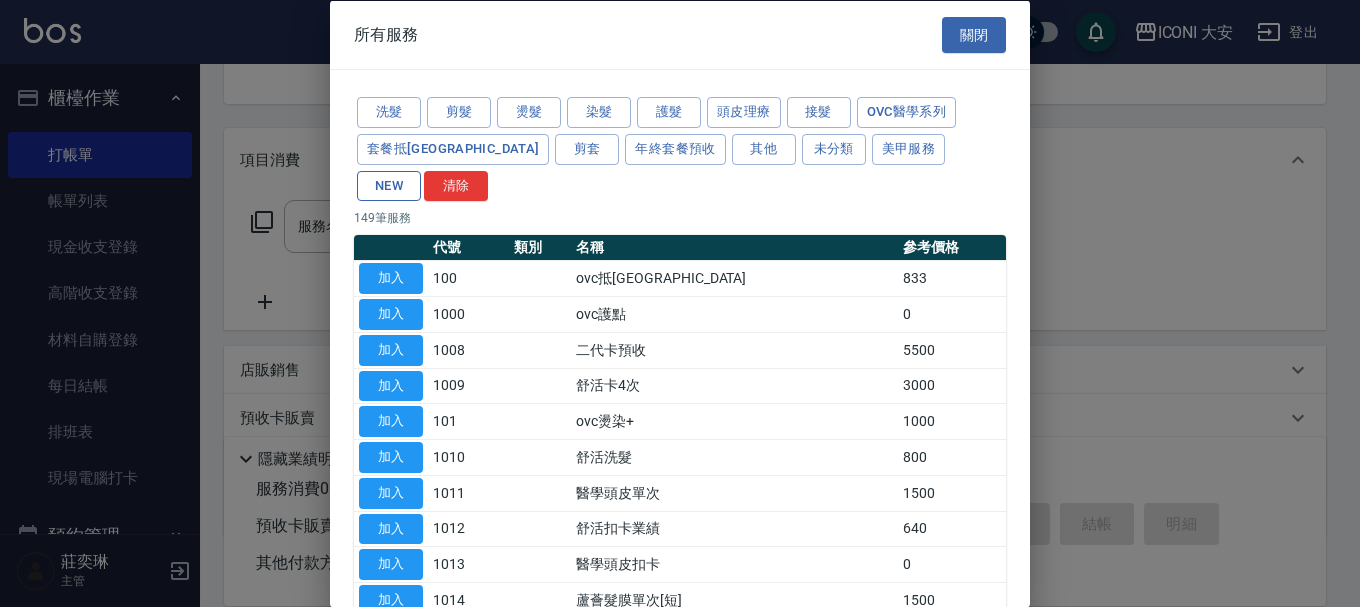 click on "NEW" at bounding box center [389, 185] 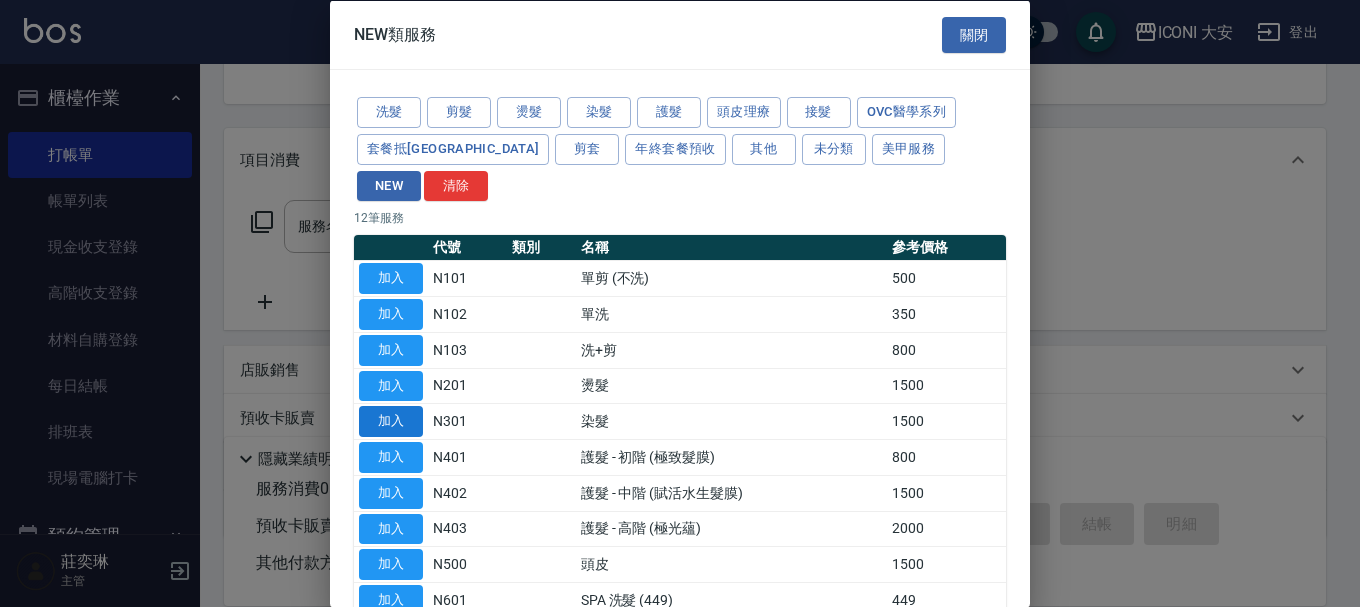 click on "加入" at bounding box center (391, 421) 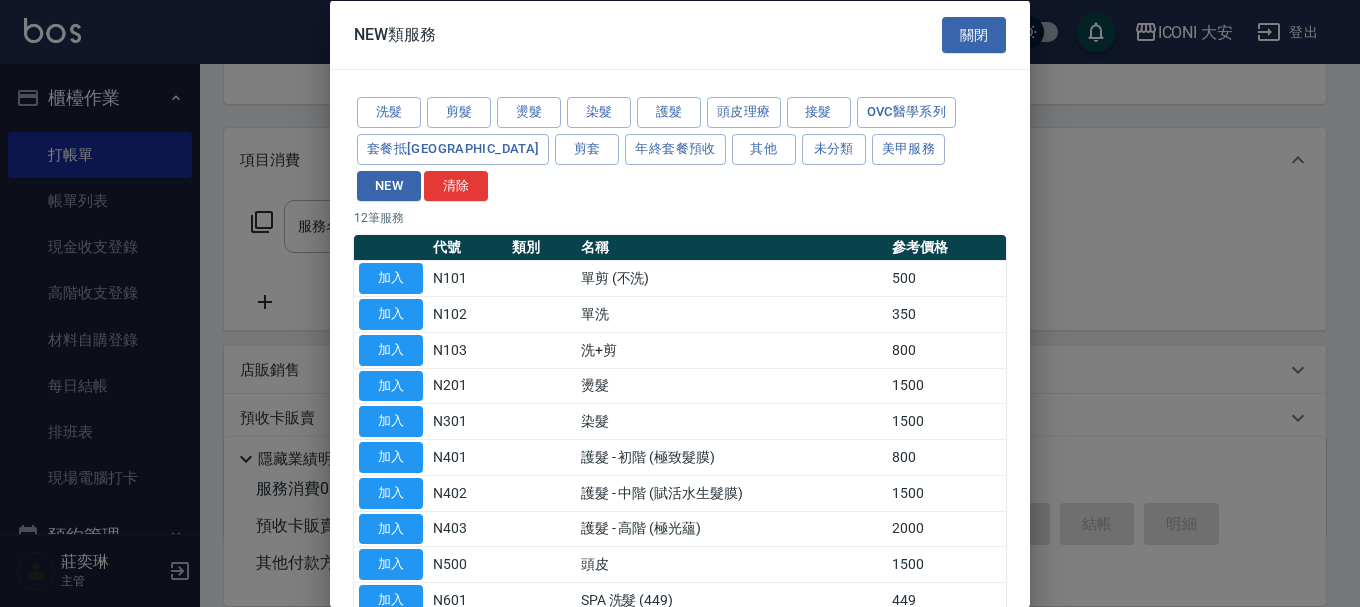 type on "染髮(N301)" 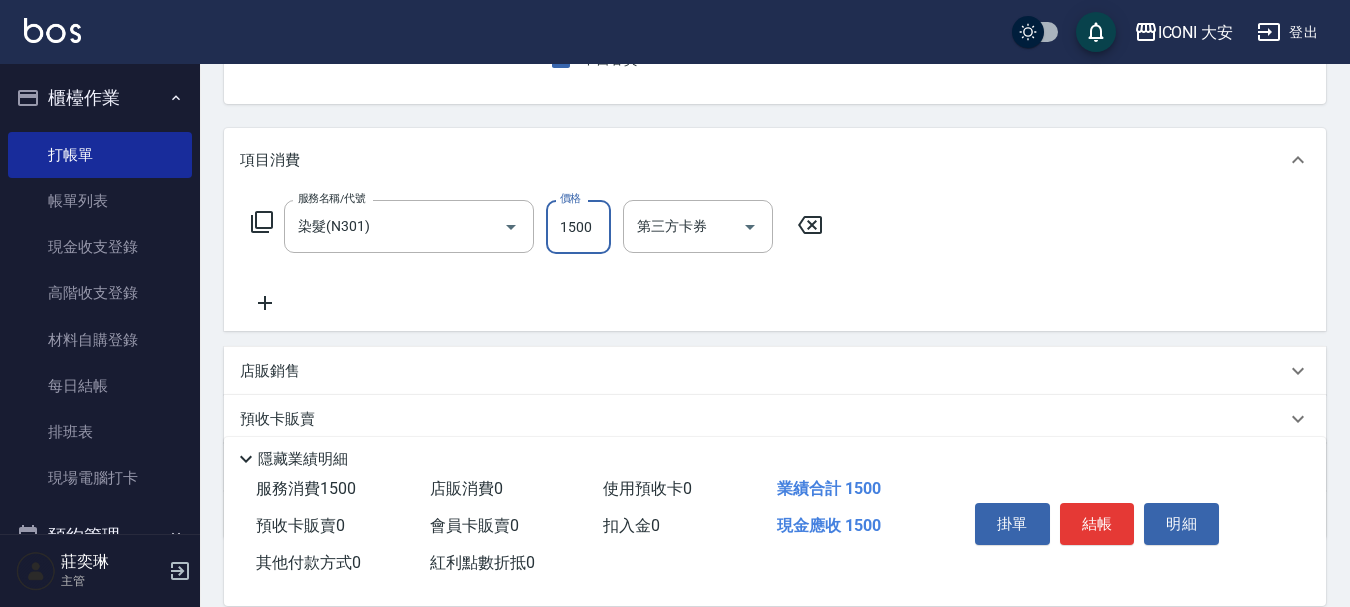 click on "1500" at bounding box center [578, 227] 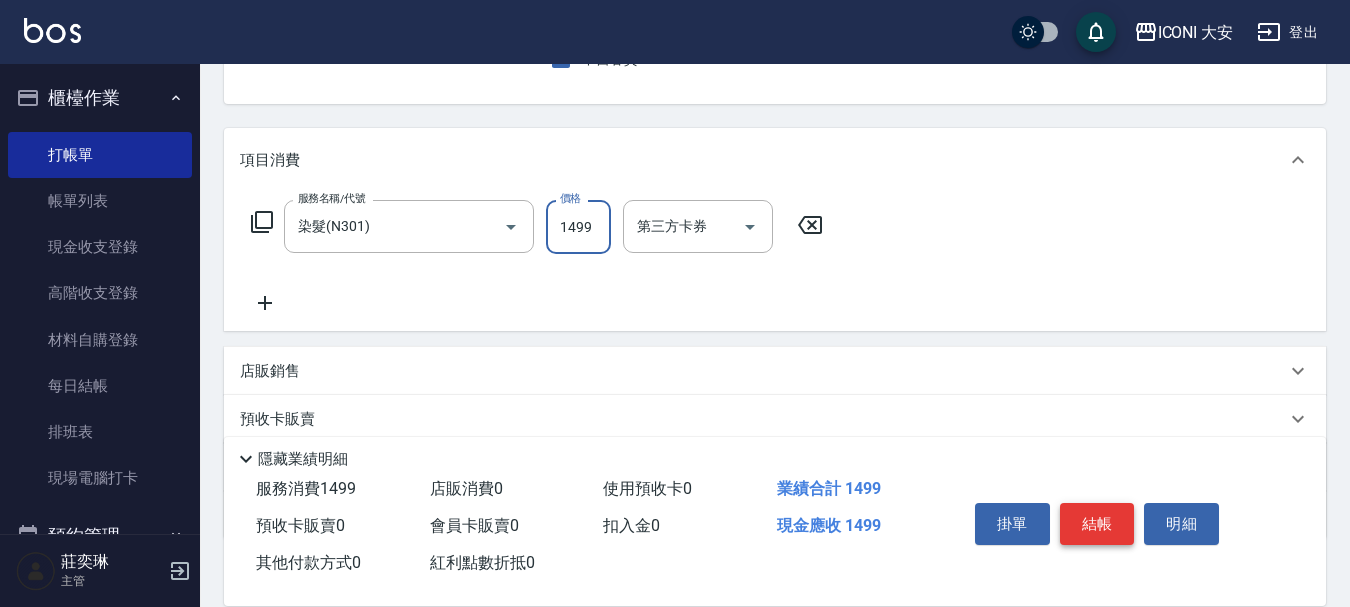 type on "1499" 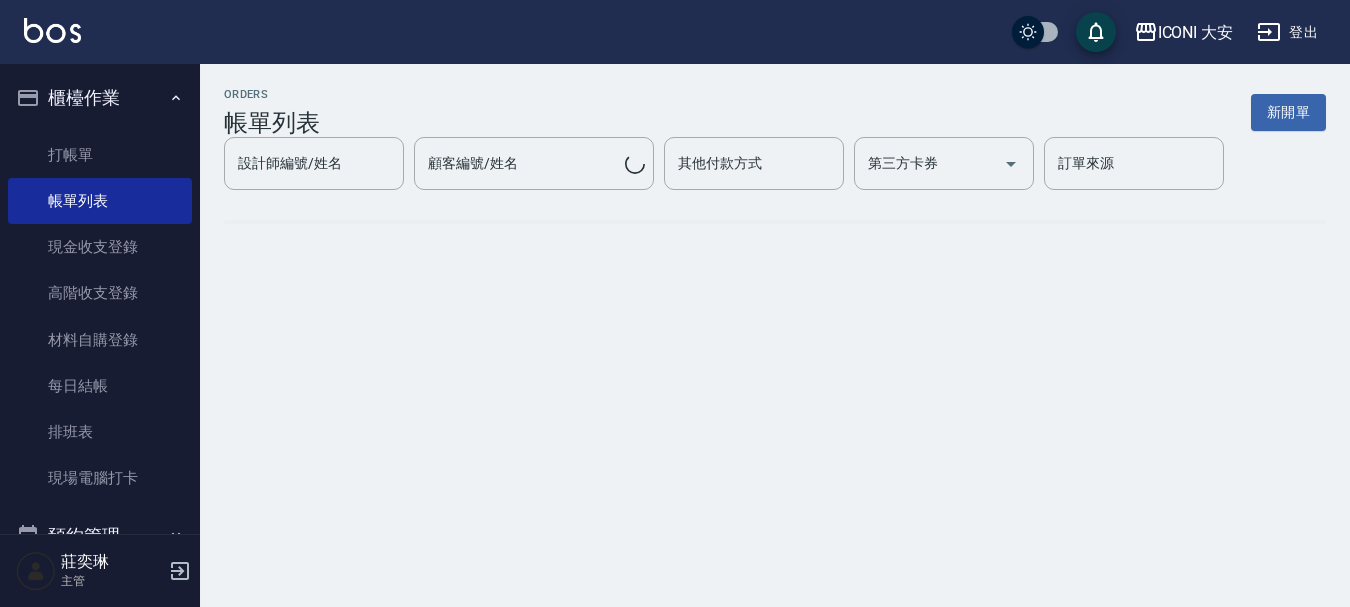 scroll, scrollTop: 0, scrollLeft: 0, axis: both 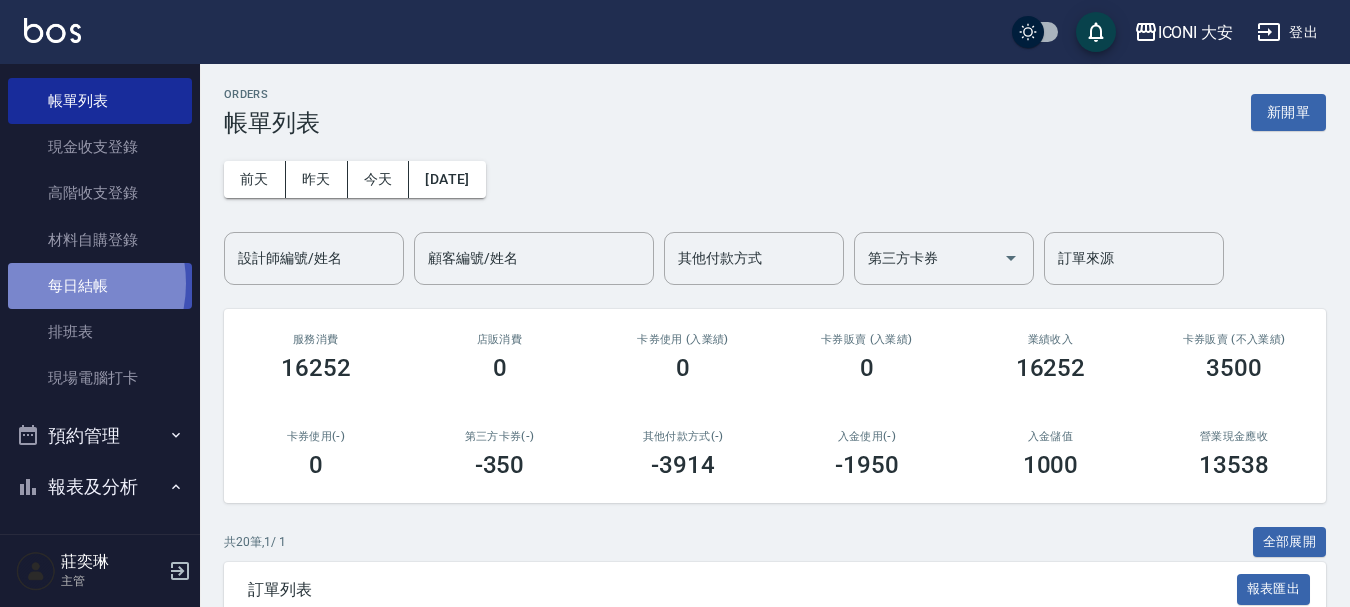 click on "每日結帳" at bounding box center [100, 286] 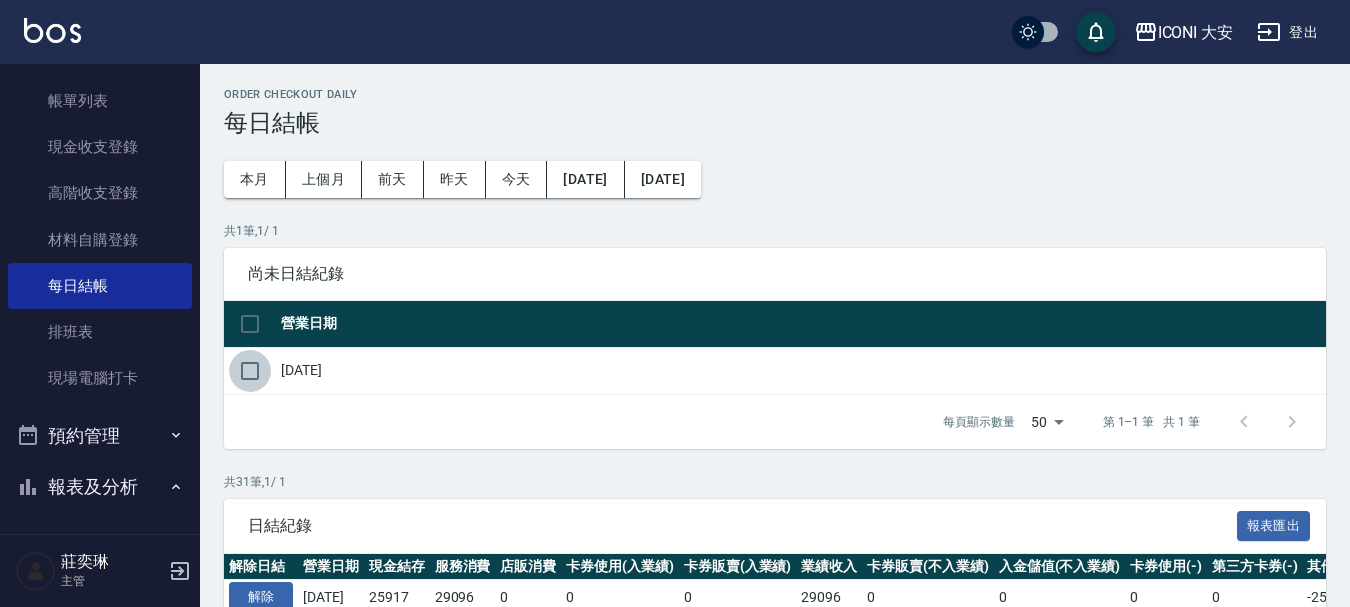 click at bounding box center (250, 371) 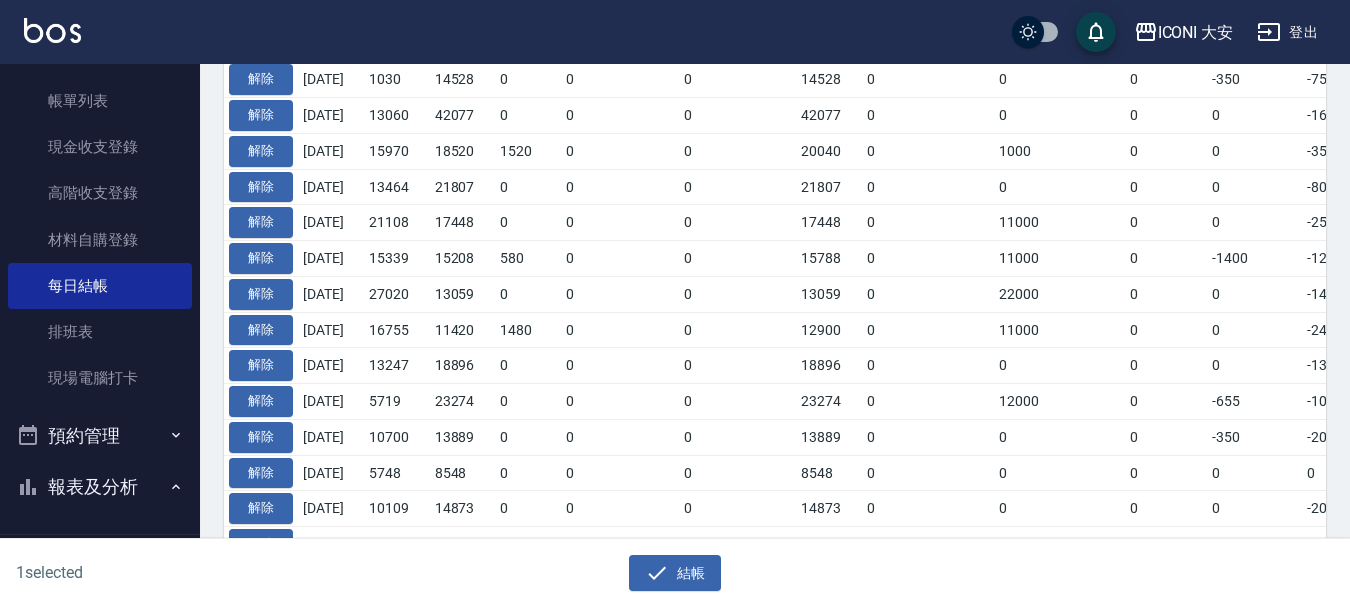 scroll, scrollTop: 1000, scrollLeft: 0, axis: vertical 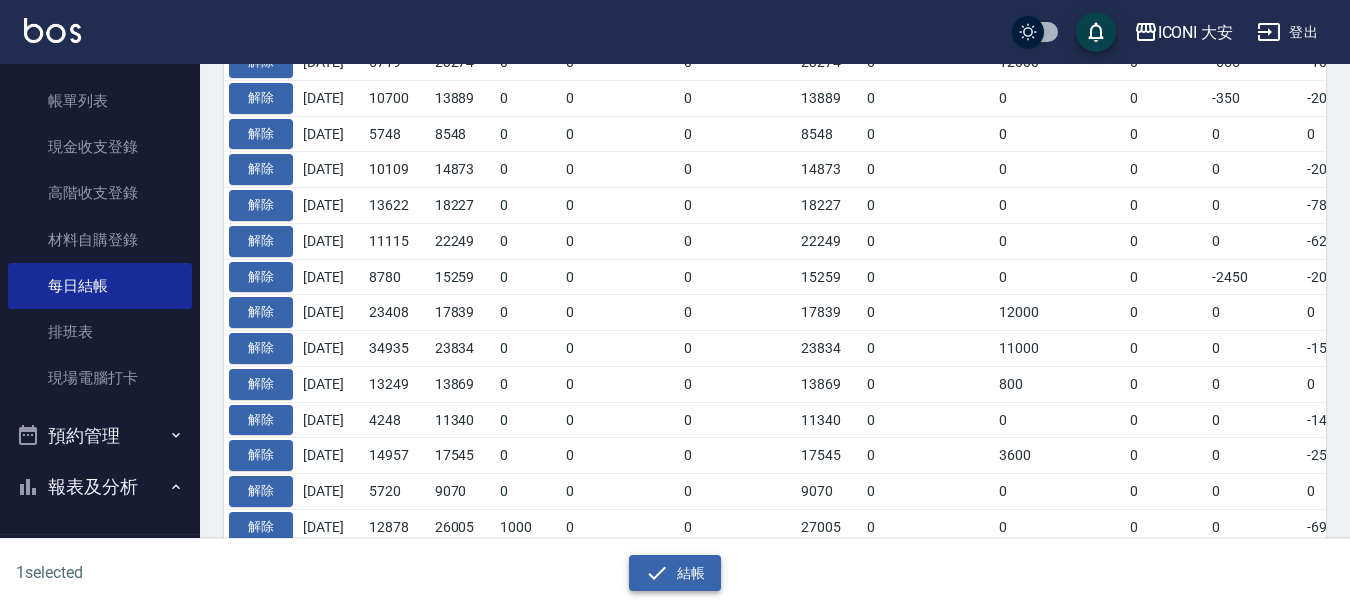 click on "結帳" at bounding box center (675, 573) 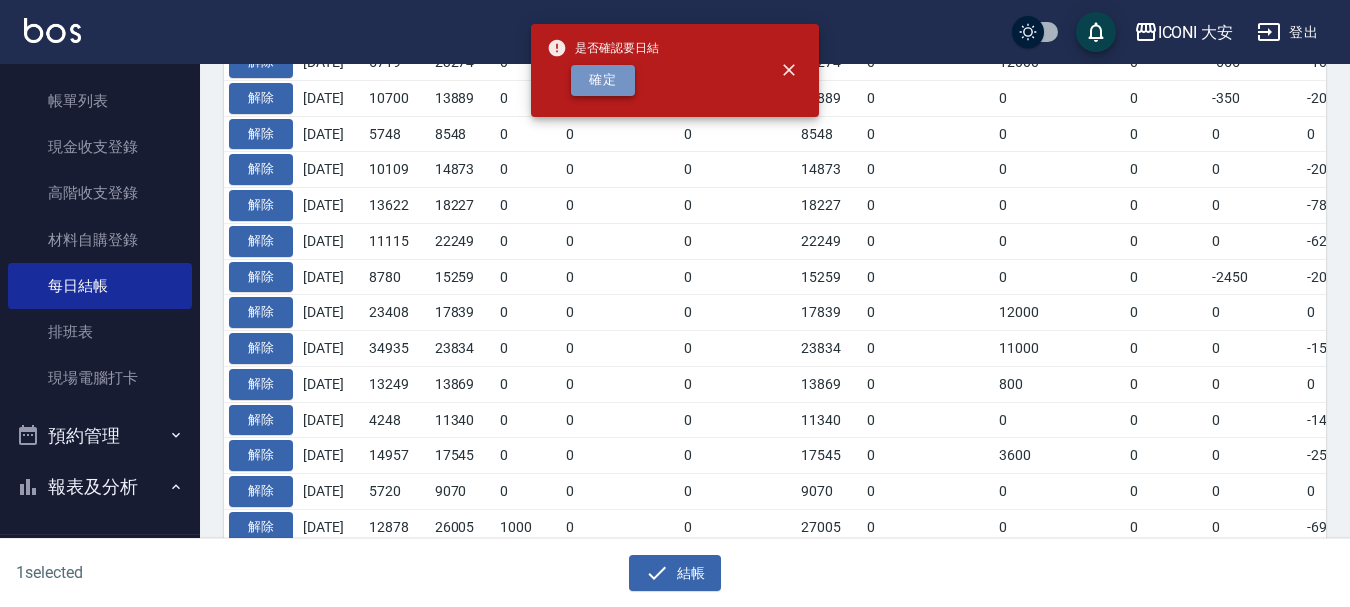 click on "確定" at bounding box center (603, 80) 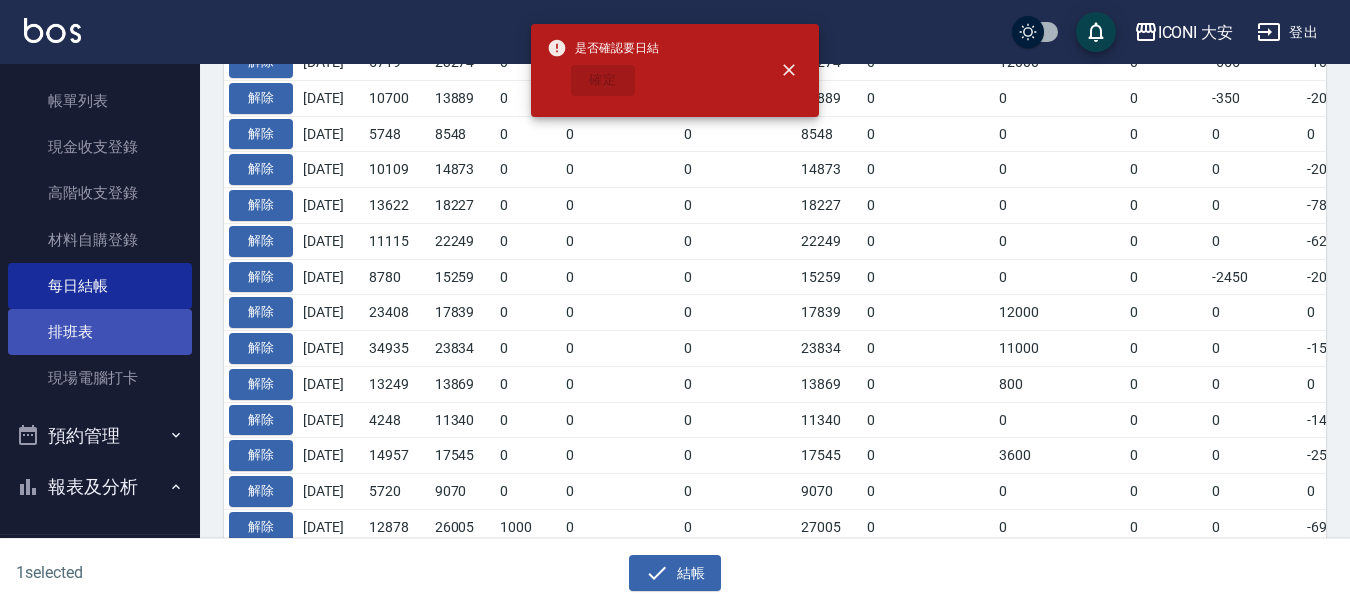 checkbox on "false" 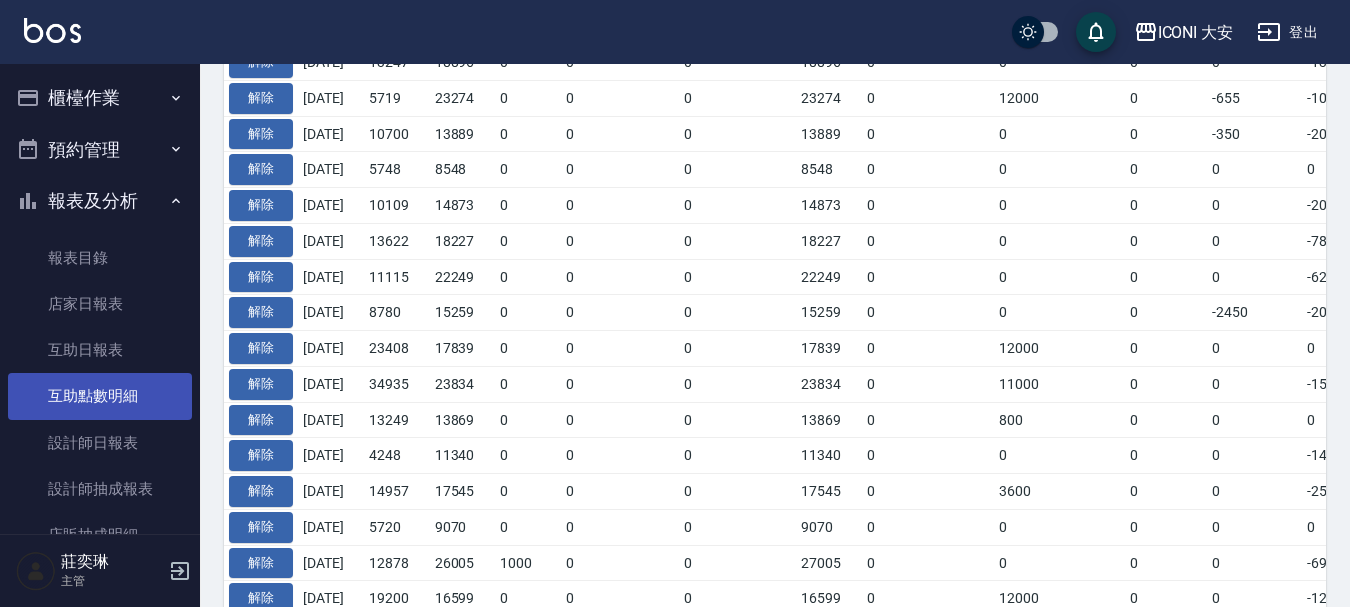 scroll, scrollTop: 953, scrollLeft: 0, axis: vertical 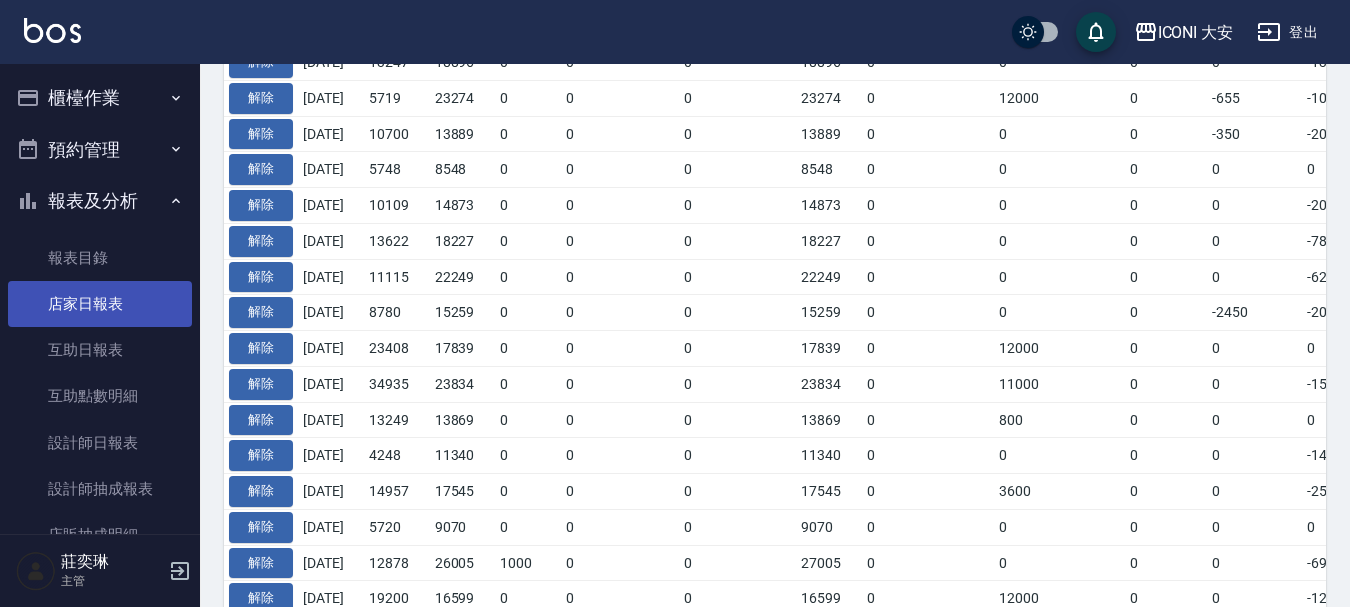click on "店家日報表" at bounding box center (100, 304) 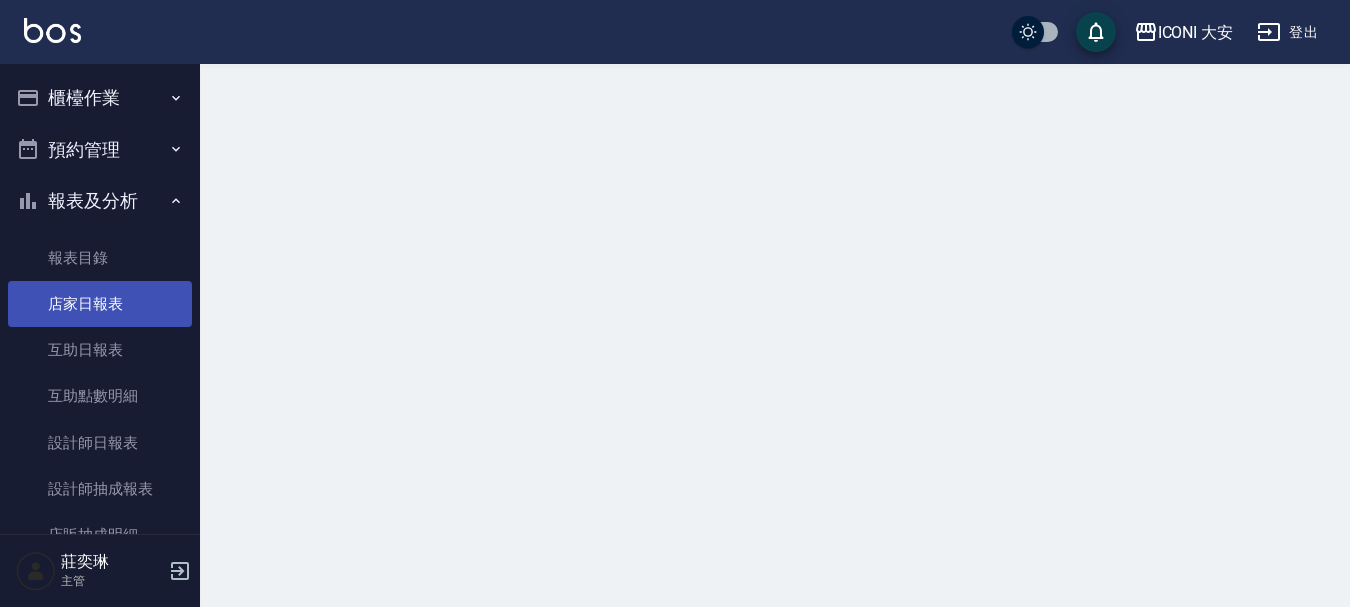 scroll, scrollTop: 0, scrollLeft: 0, axis: both 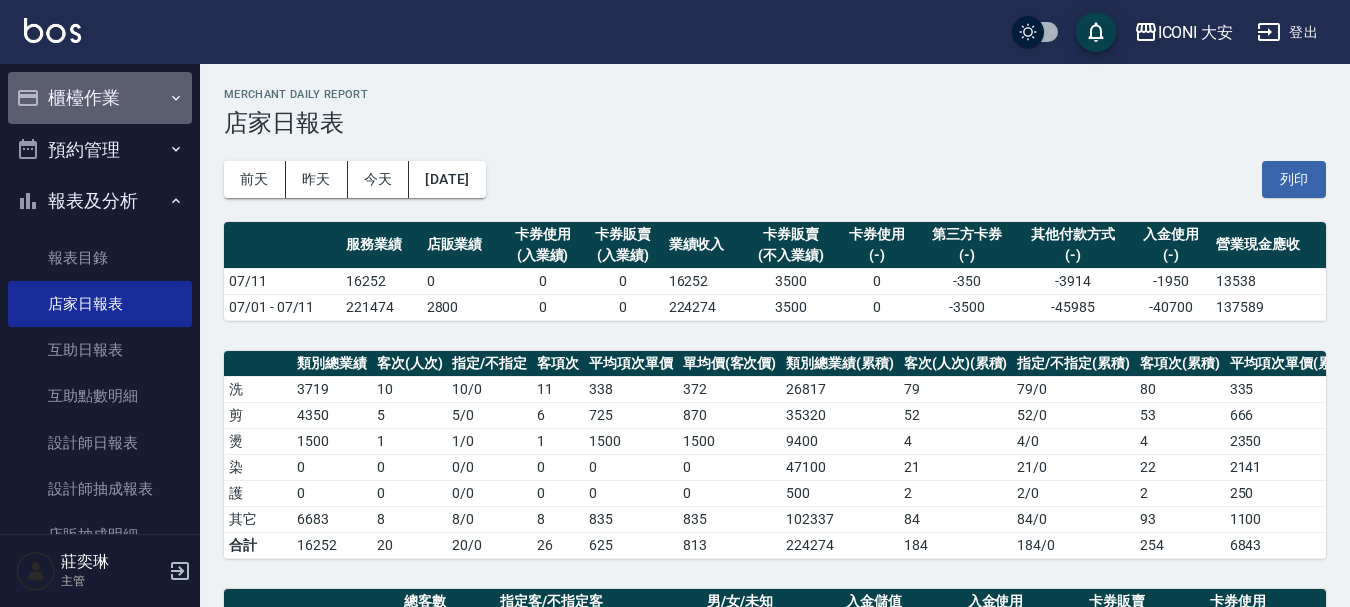 click 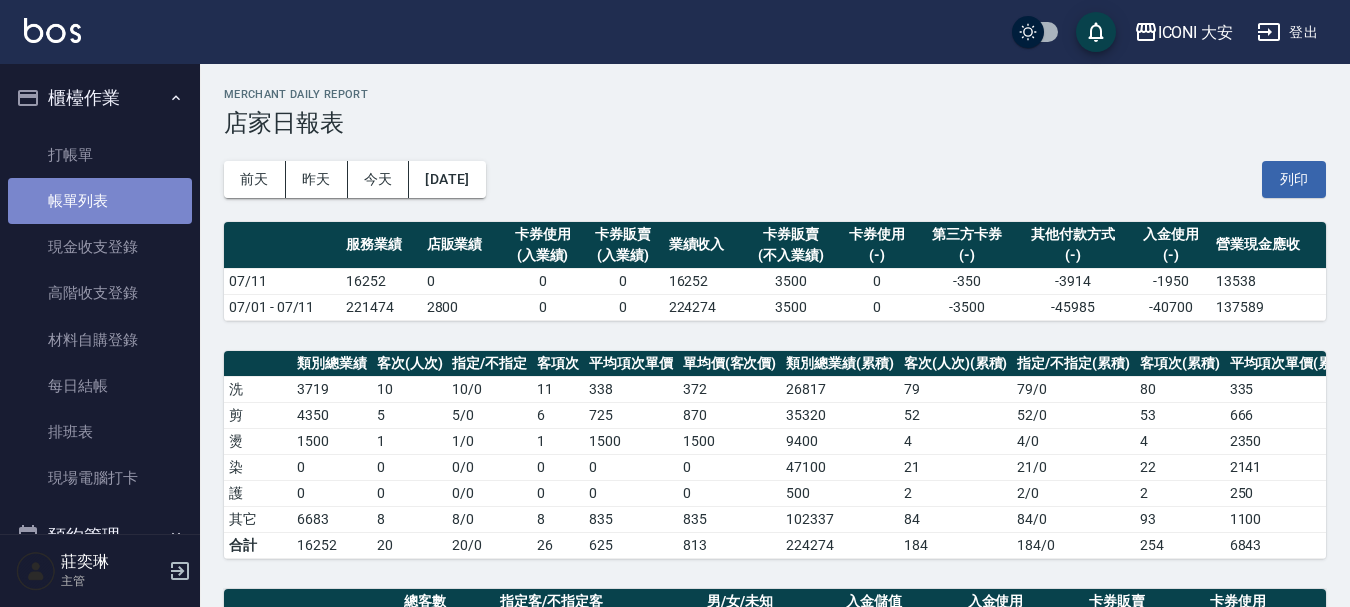 click on "帳單列表" at bounding box center [100, 201] 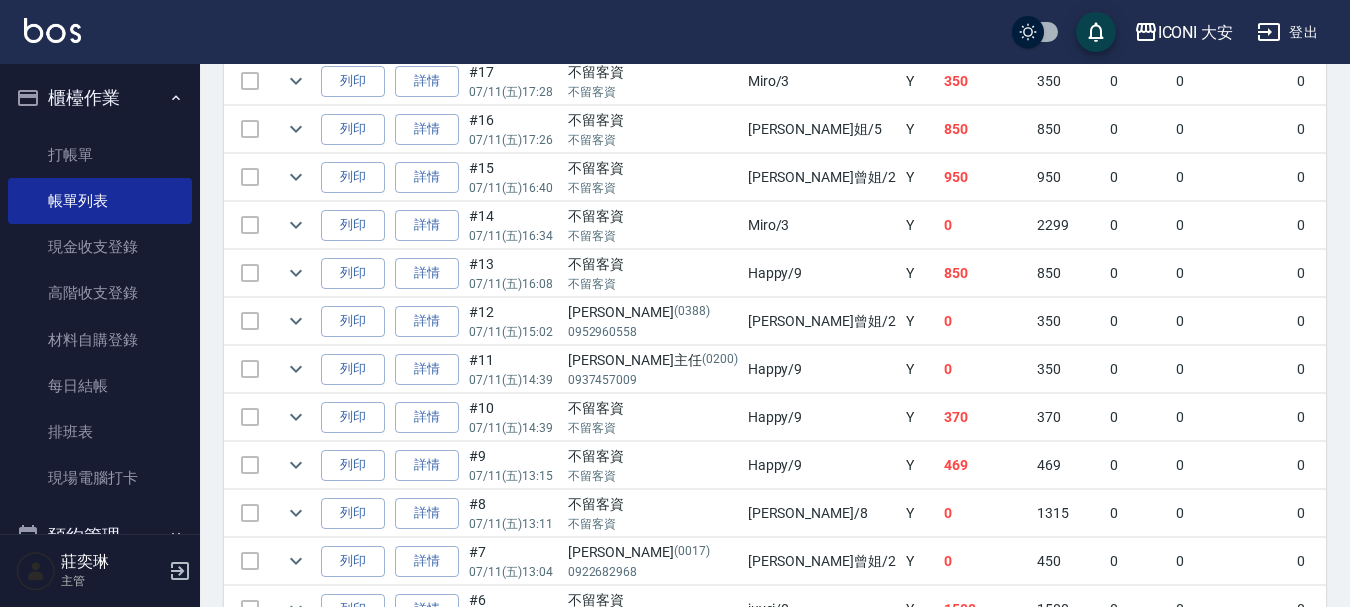 scroll, scrollTop: 700, scrollLeft: 0, axis: vertical 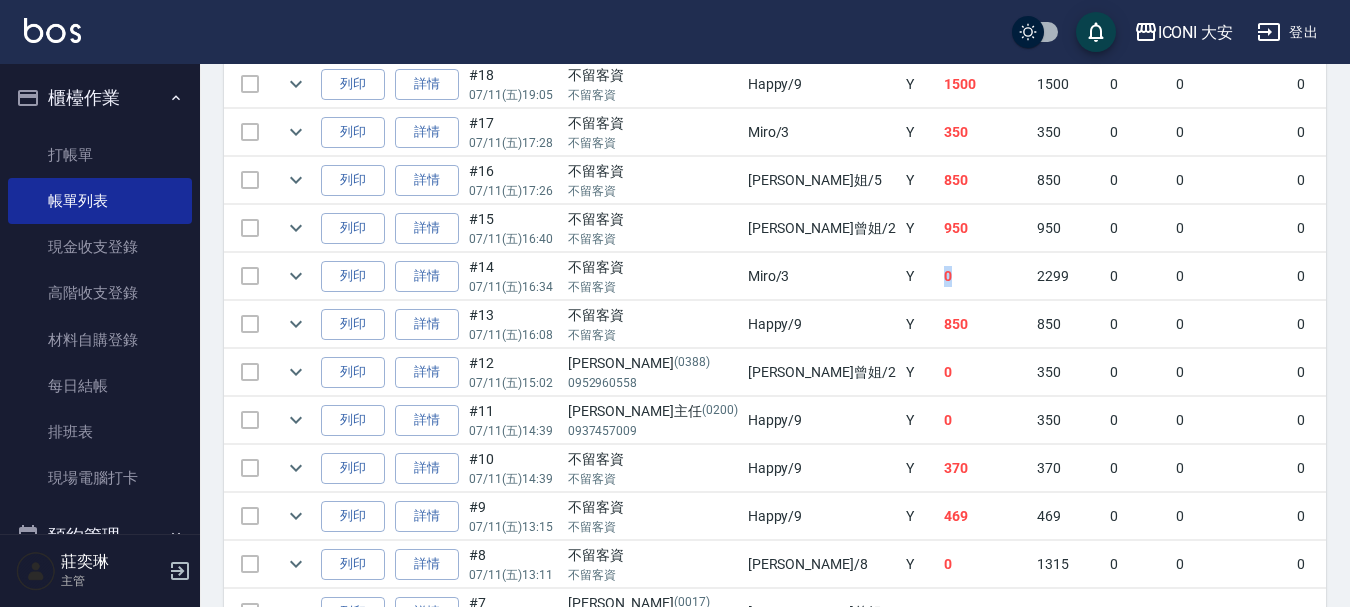 drag, startPoint x: 761, startPoint y: 292, endPoint x: 820, endPoint y: 279, distance: 60.41523 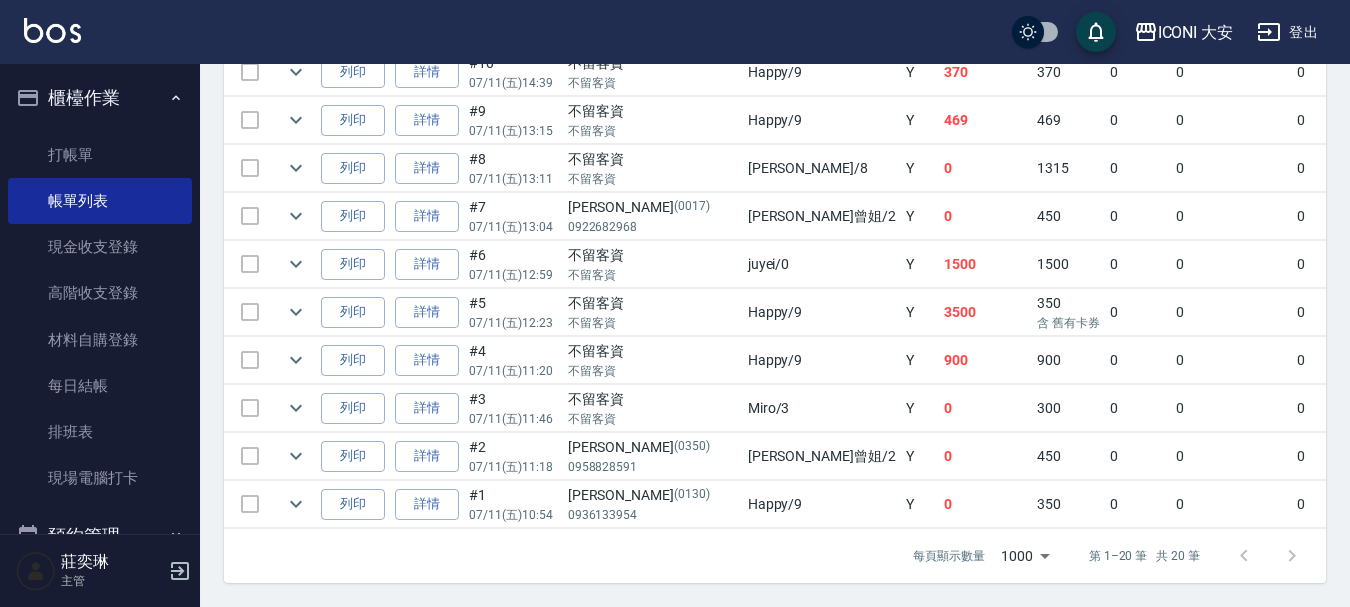 scroll, scrollTop: 1111, scrollLeft: 0, axis: vertical 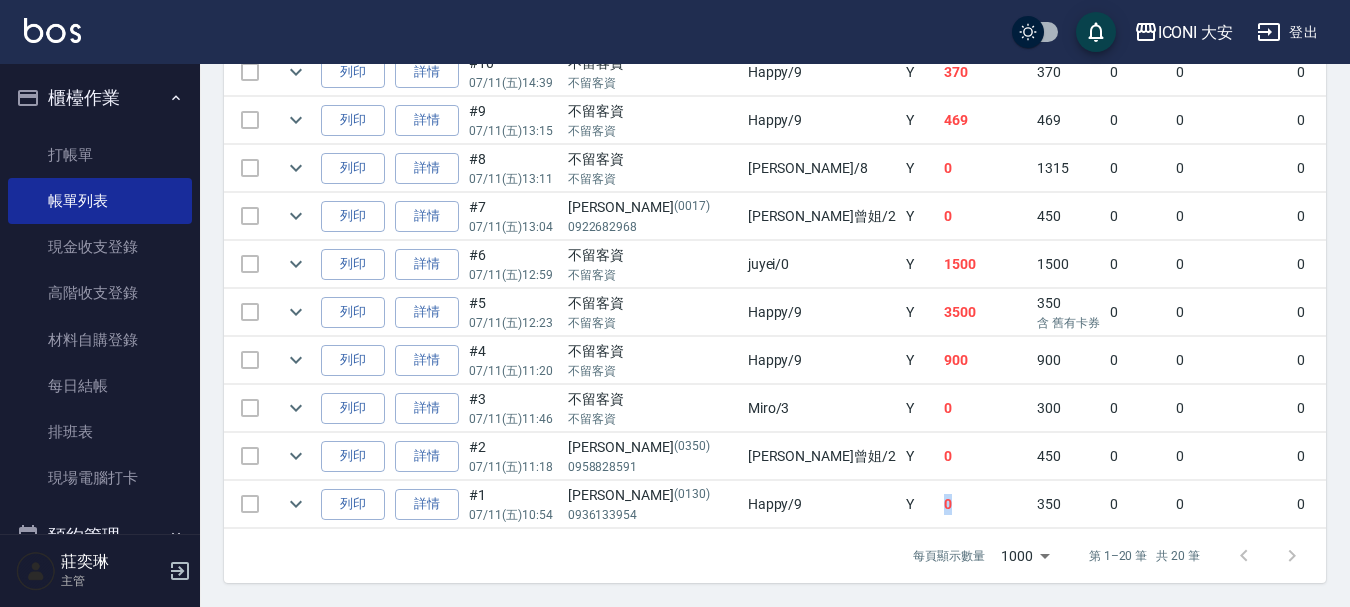 drag, startPoint x: 777, startPoint y: 489, endPoint x: 848, endPoint y: 497, distance: 71.44928 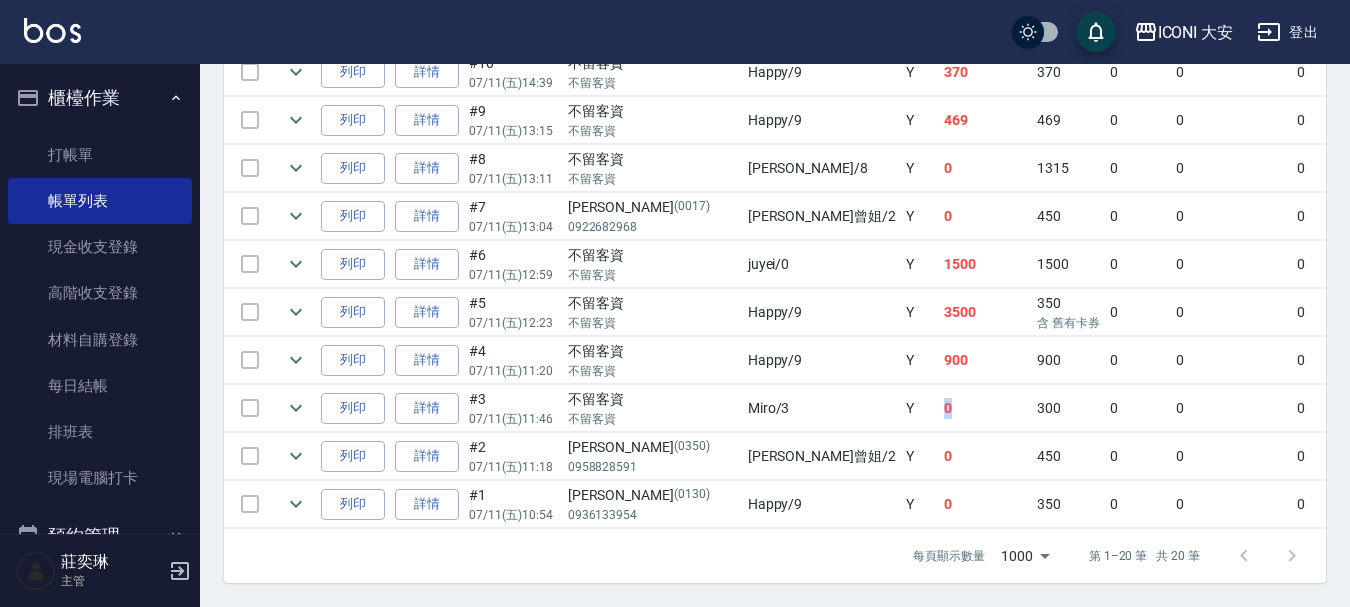 drag, startPoint x: 767, startPoint y: 392, endPoint x: 815, endPoint y: 397, distance: 48.259712 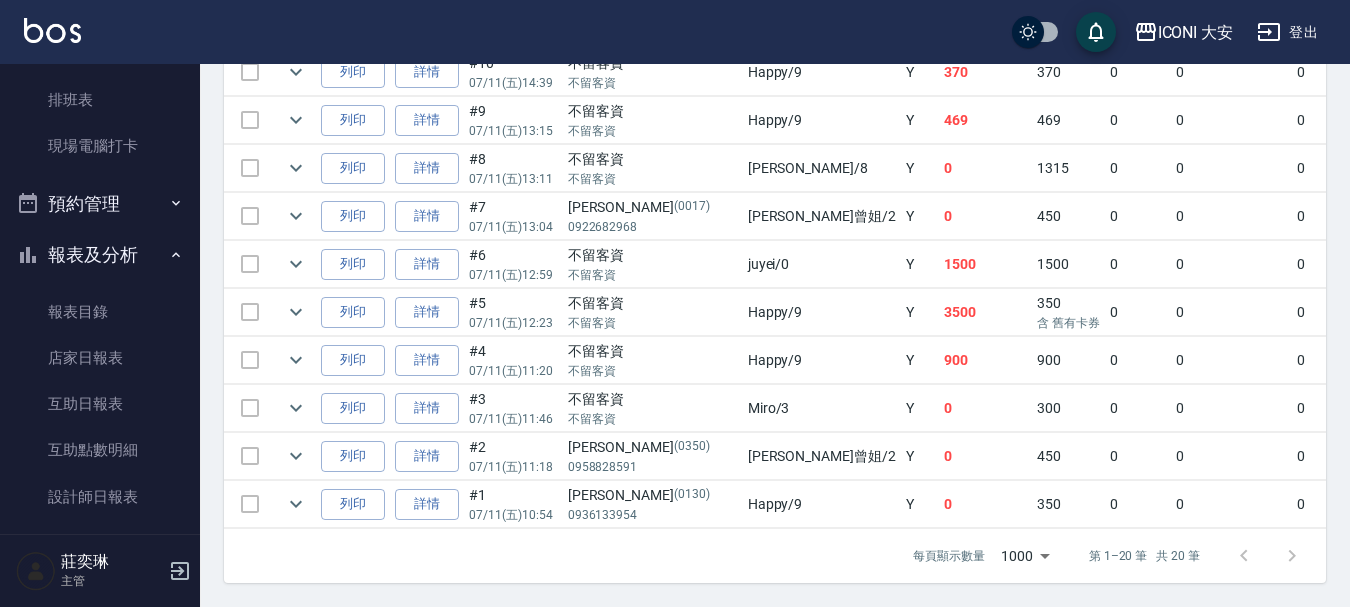 scroll, scrollTop: 400, scrollLeft: 0, axis: vertical 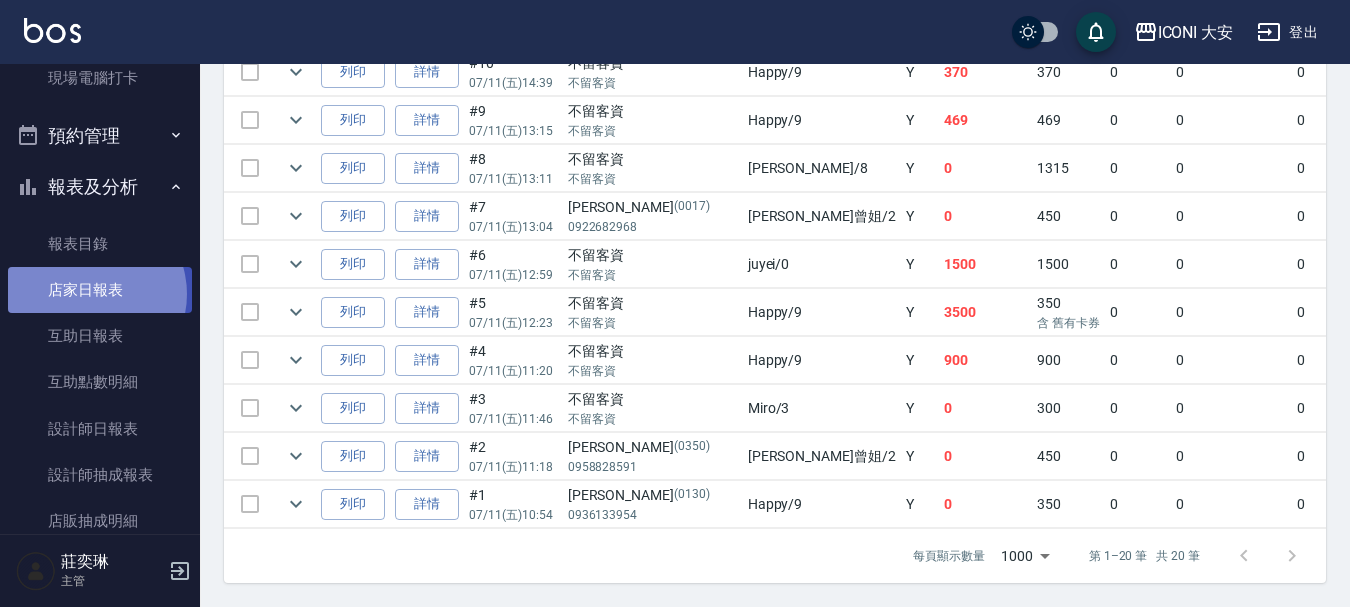 click on "店家日報表" at bounding box center [100, 290] 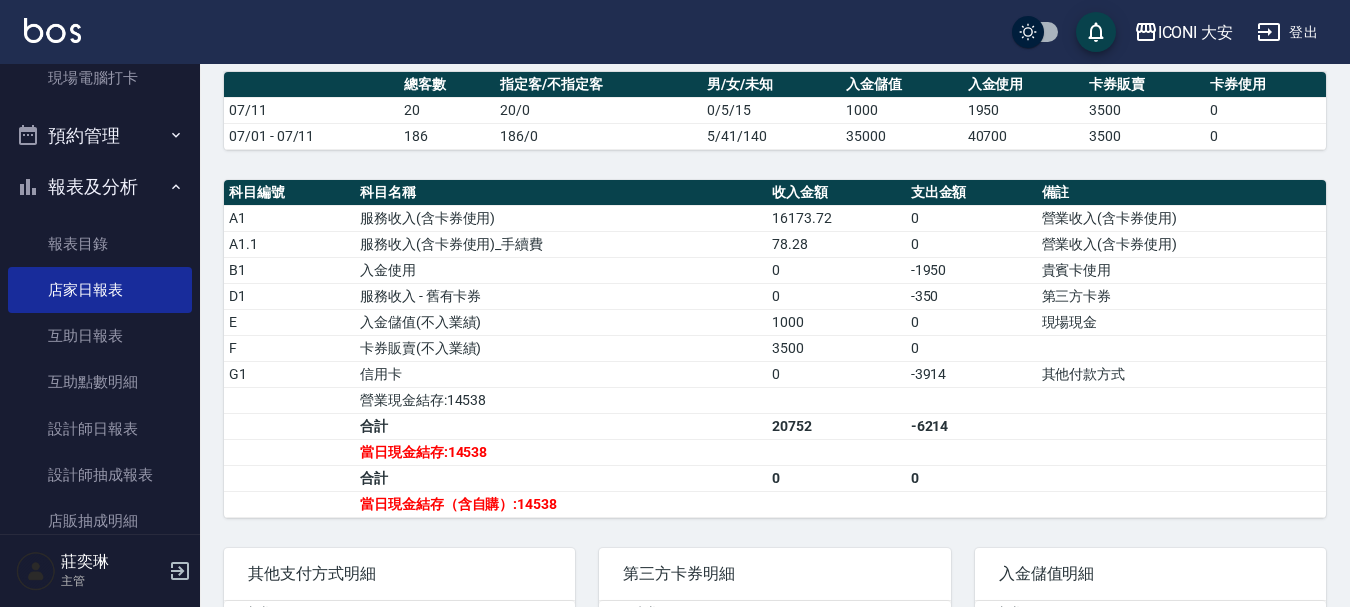 scroll, scrollTop: 600, scrollLeft: 0, axis: vertical 